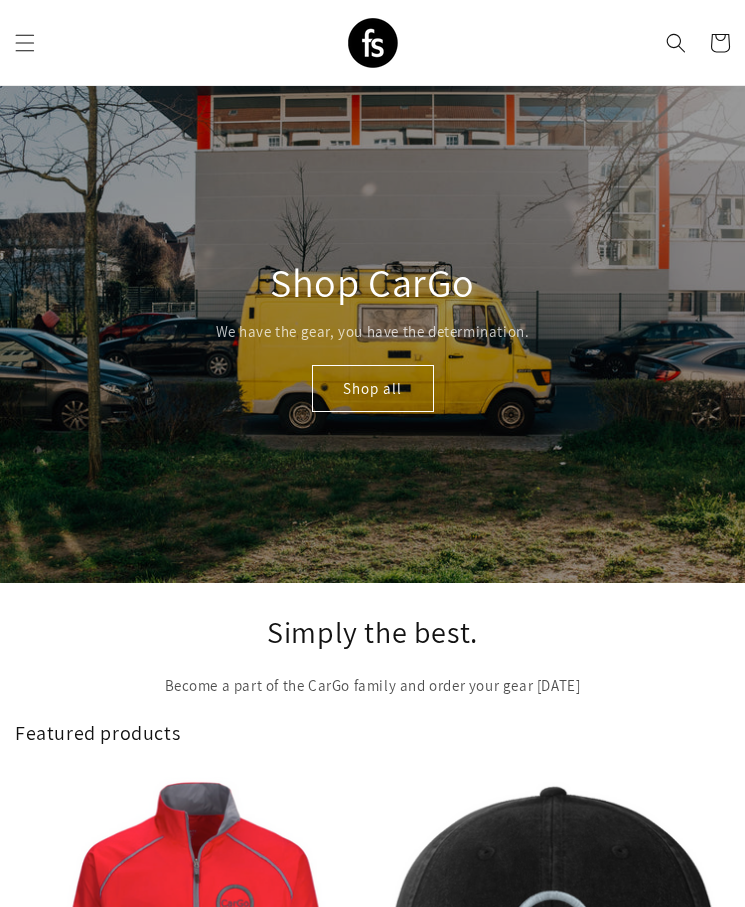 scroll, scrollTop: 16, scrollLeft: 0, axis: vertical 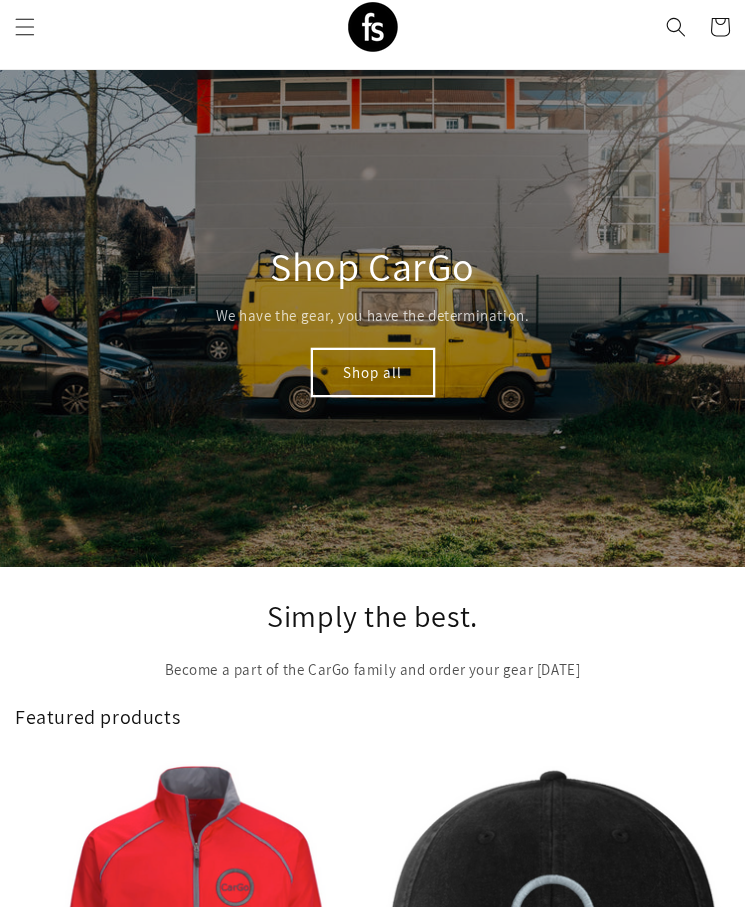 click on "Shop all" at bounding box center [373, 372] 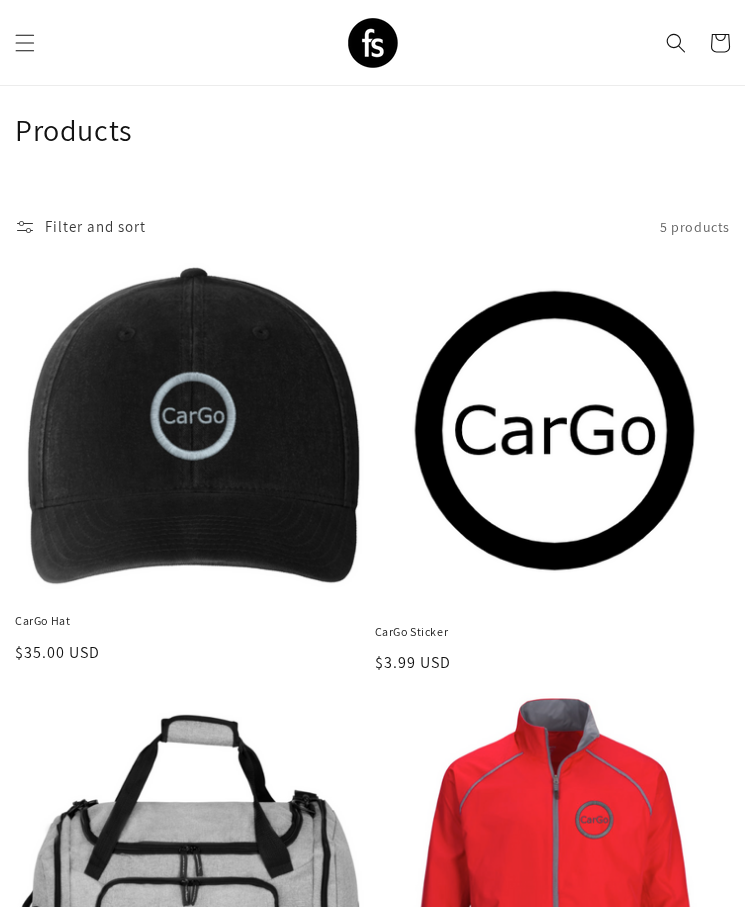 scroll, scrollTop: 40, scrollLeft: 0, axis: vertical 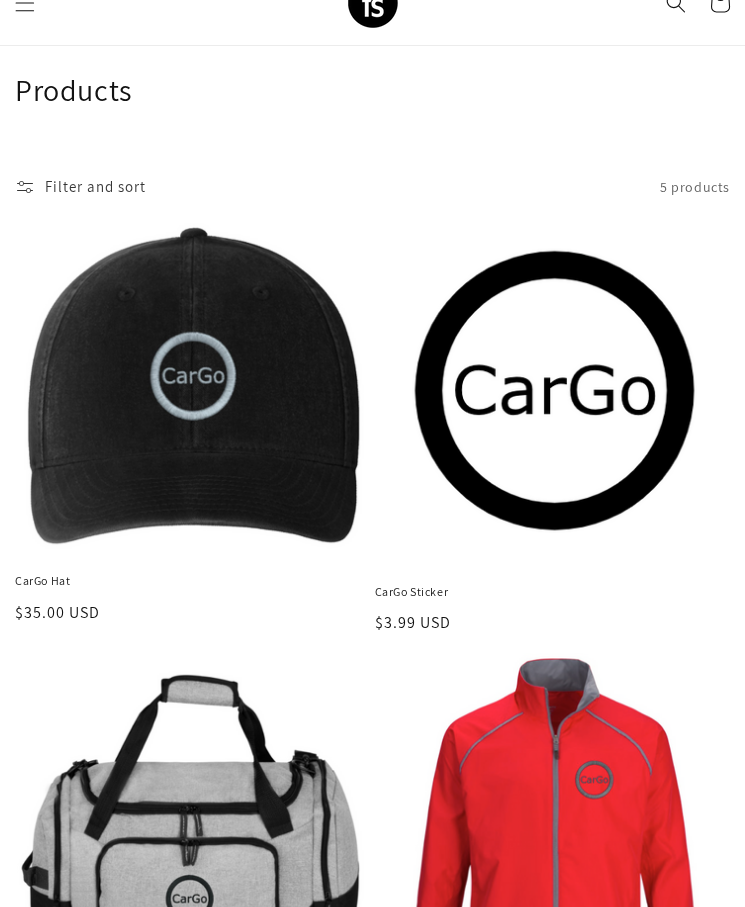 click on "CarGo Sticker" at bounding box center [553, 592] 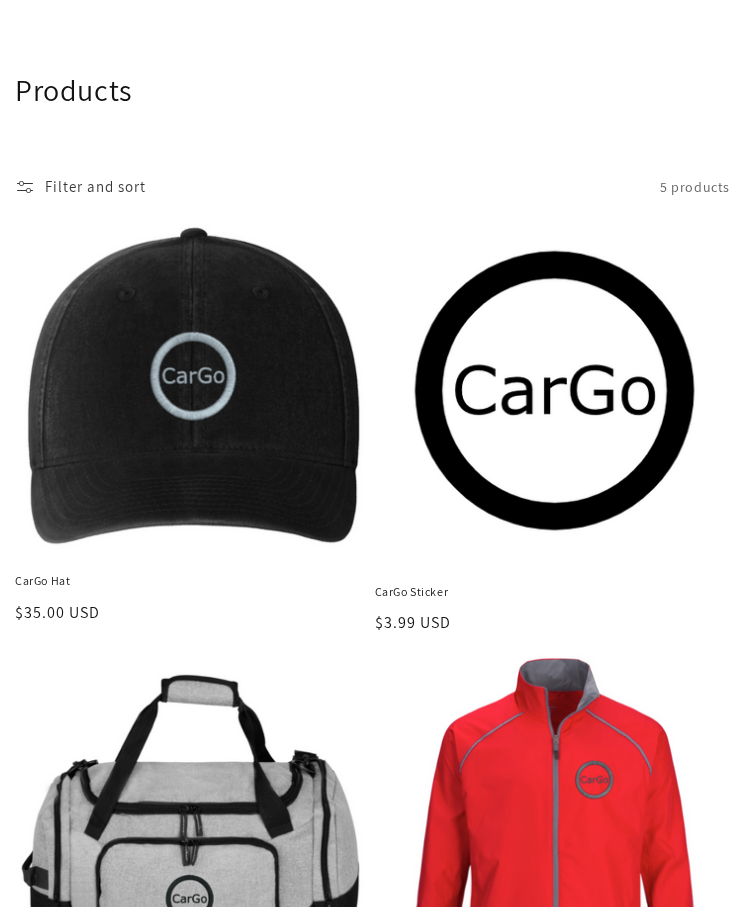 scroll, scrollTop: 891, scrollLeft: 0, axis: vertical 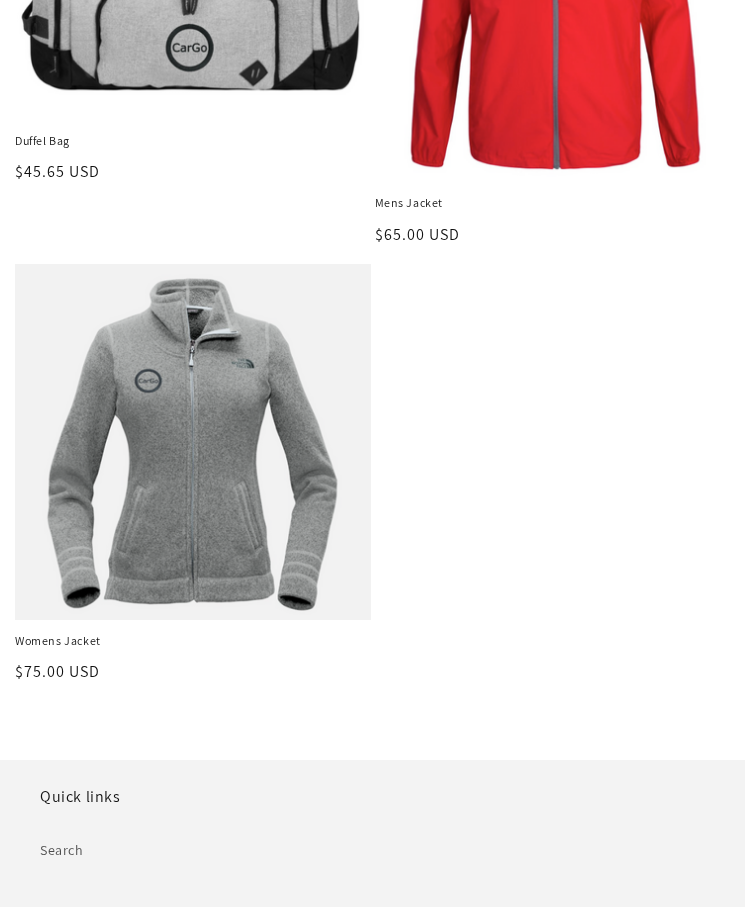 click on "Womens Jacket" at bounding box center [193, 641] 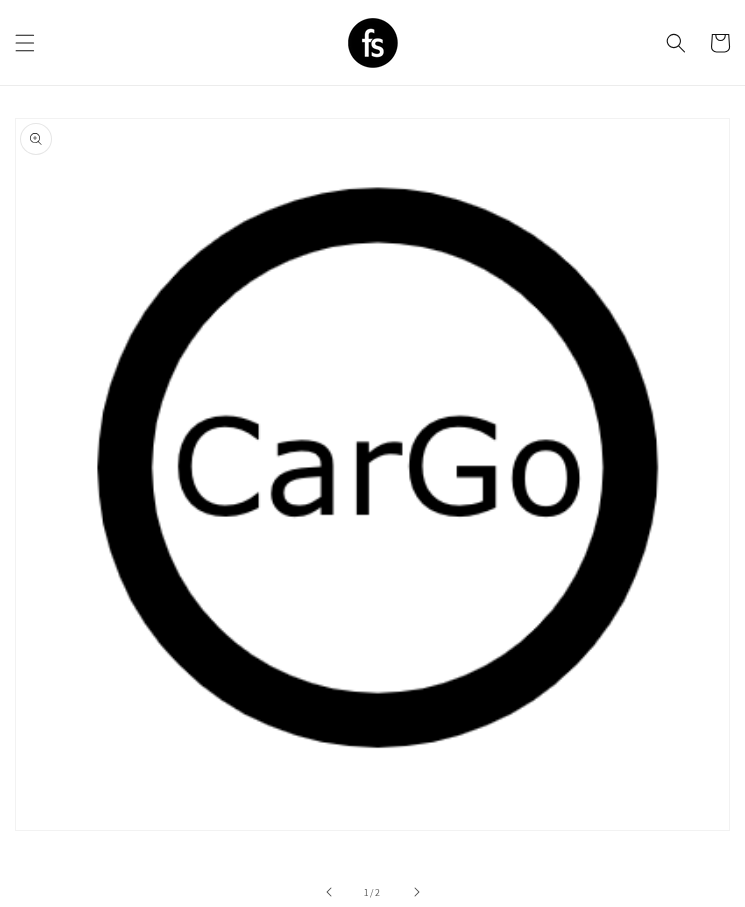 scroll, scrollTop: 0, scrollLeft: 0, axis: both 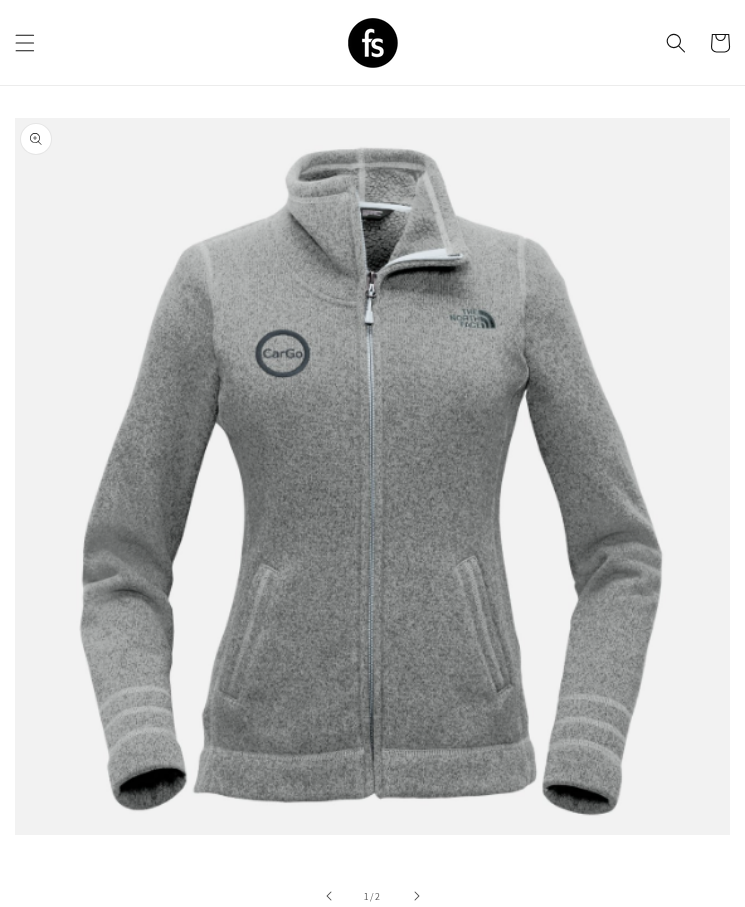 click on "Add to cart" at bounding box center (235, 1240) 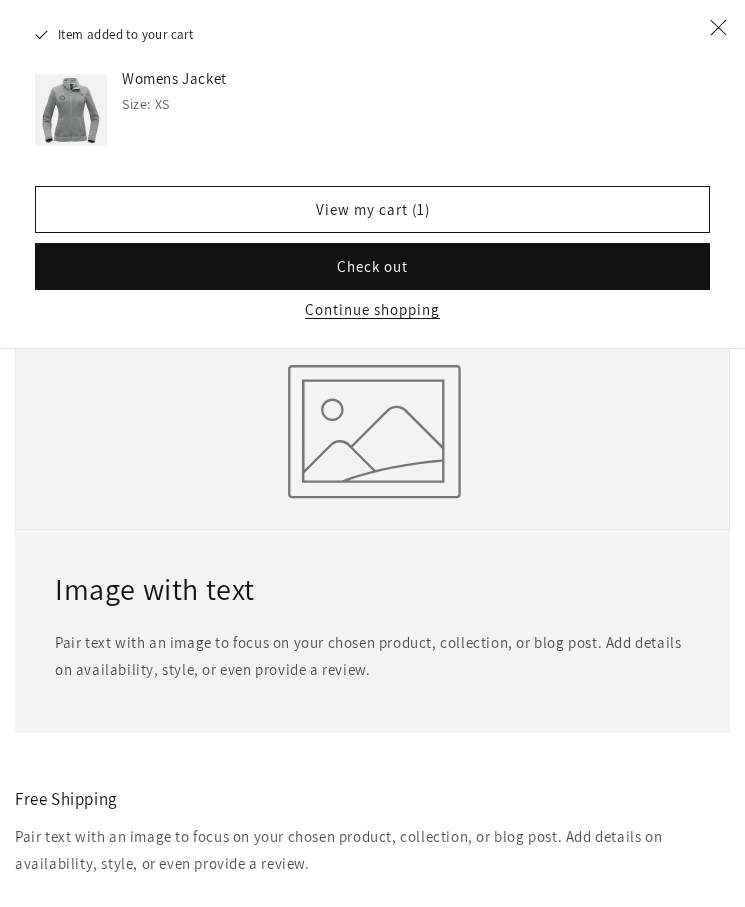 scroll, scrollTop: 2060, scrollLeft: 0, axis: vertical 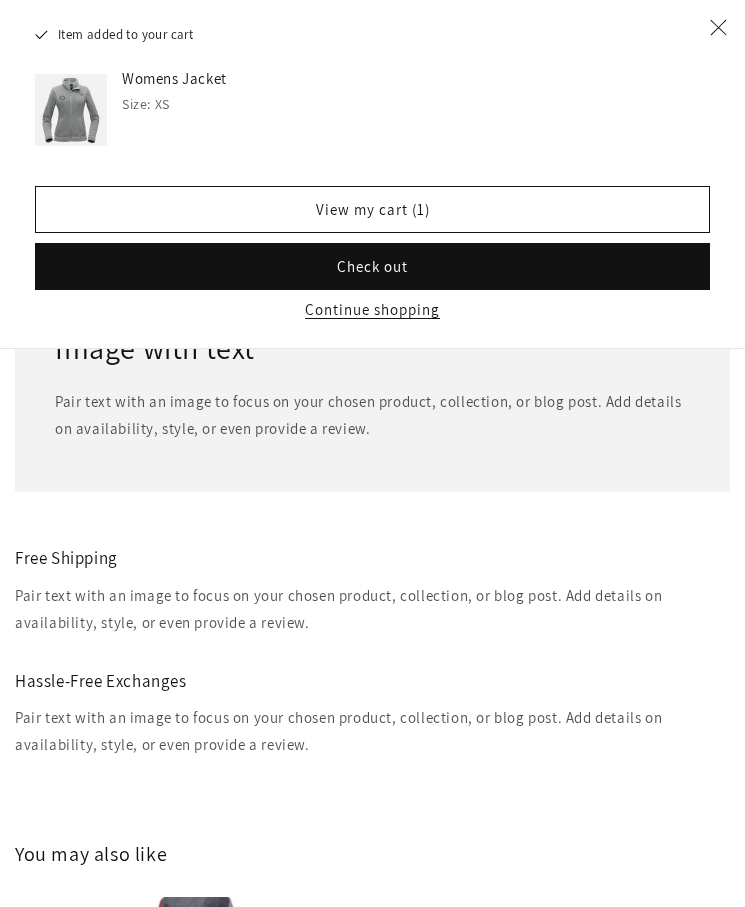 click on "Duffel Bag" at bounding box center [553, 1274] 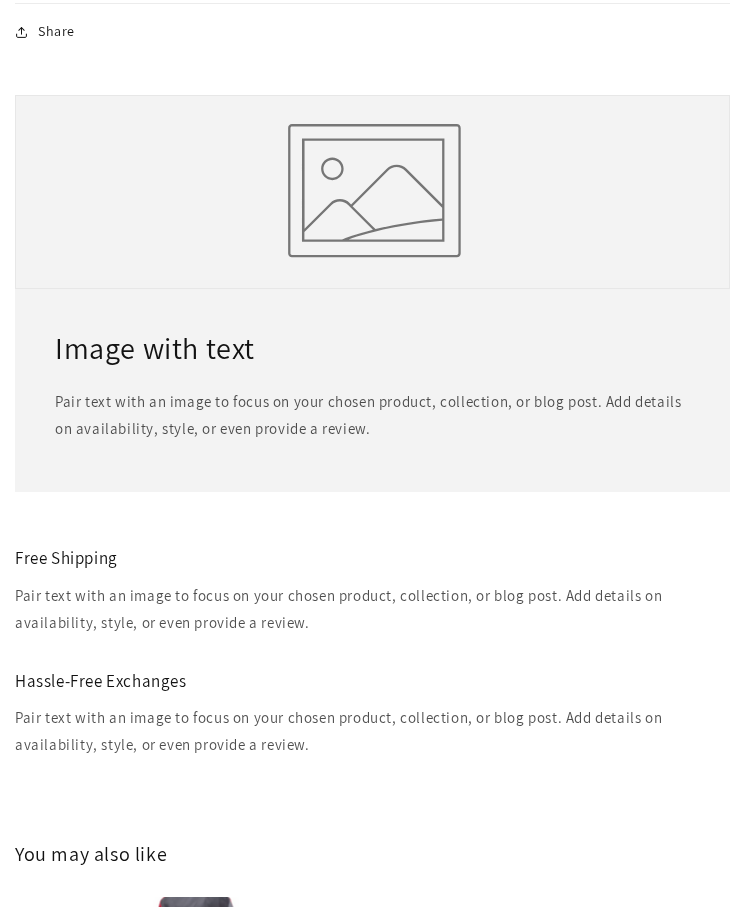 scroll, scrollTop: 0, scrollLeft: 0, axis: both 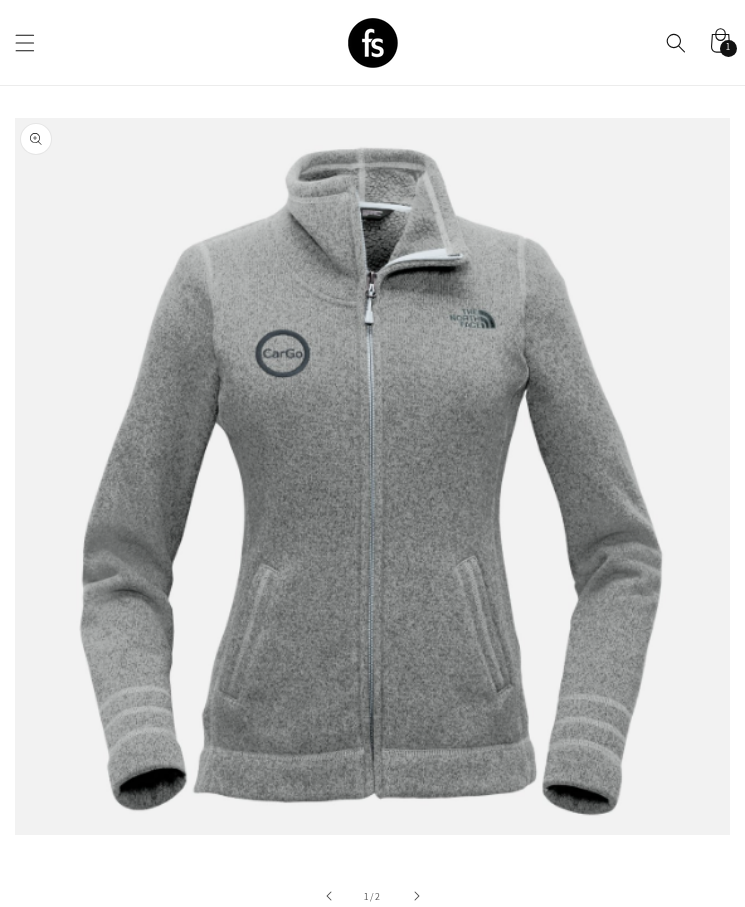 click on "Increase quantity for Womens Jacket" at bounding box center [133, 1168] 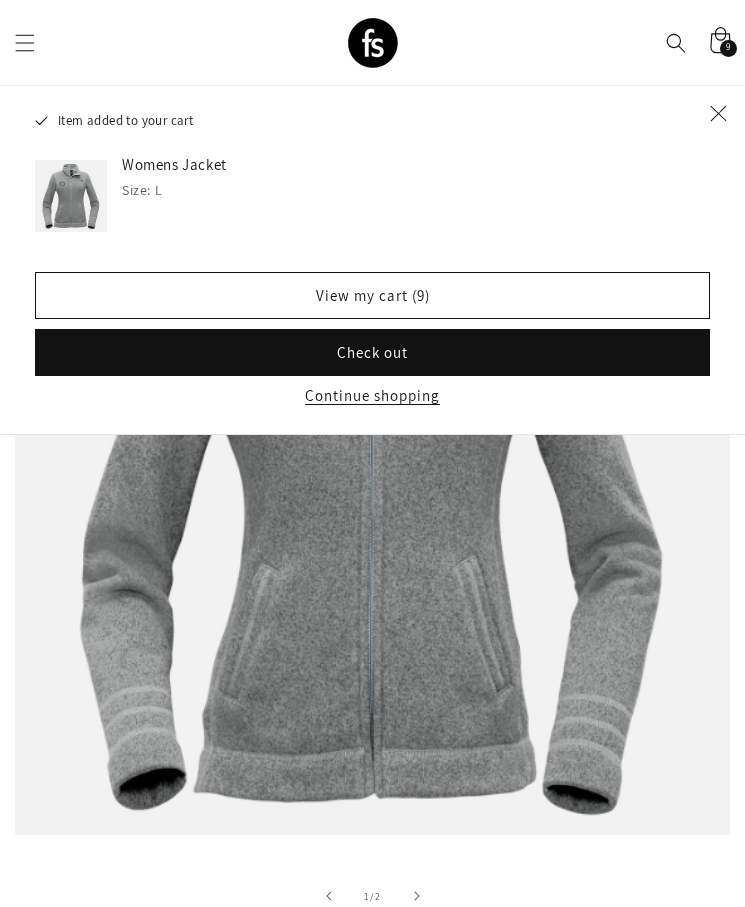click 